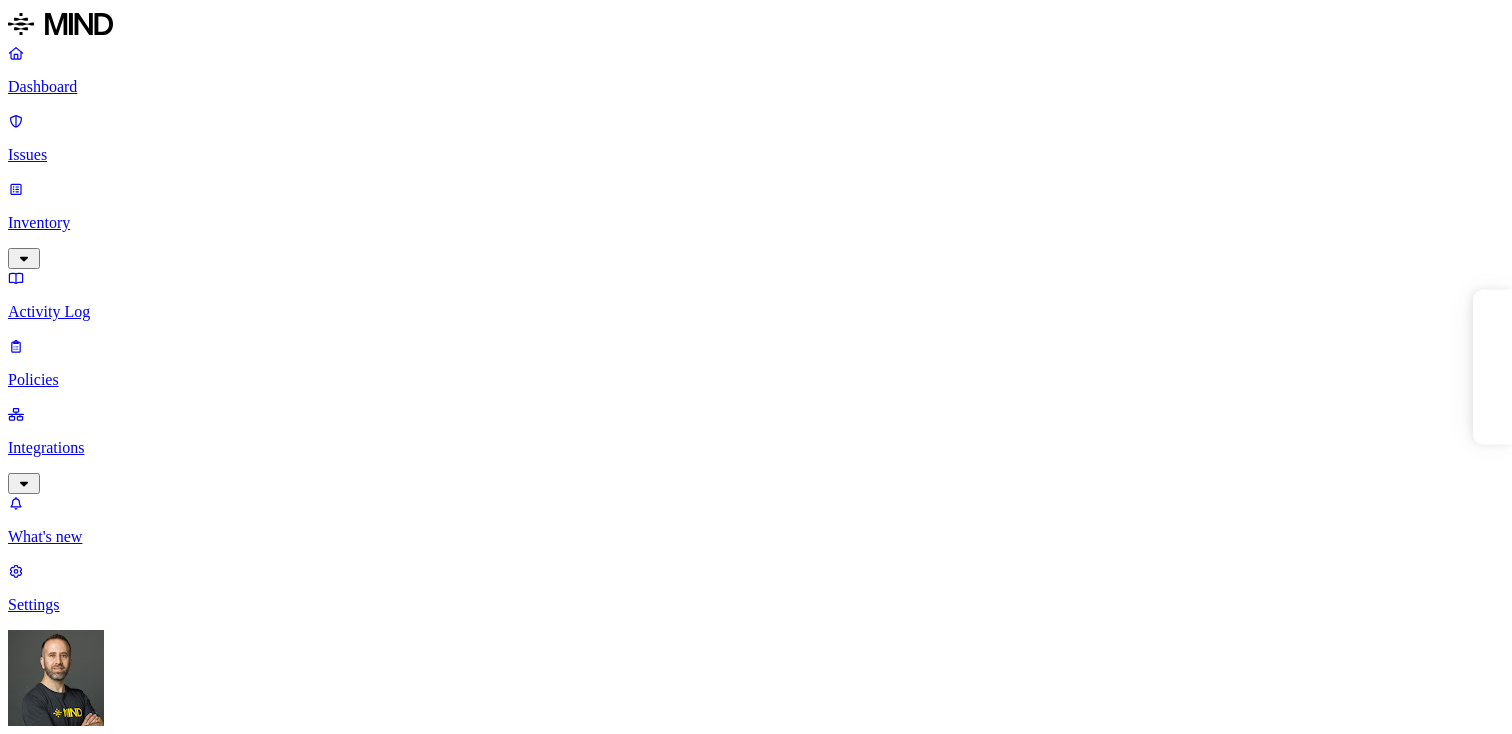scroll, scrollTop: 0, scrollLeft: 0, axis: both 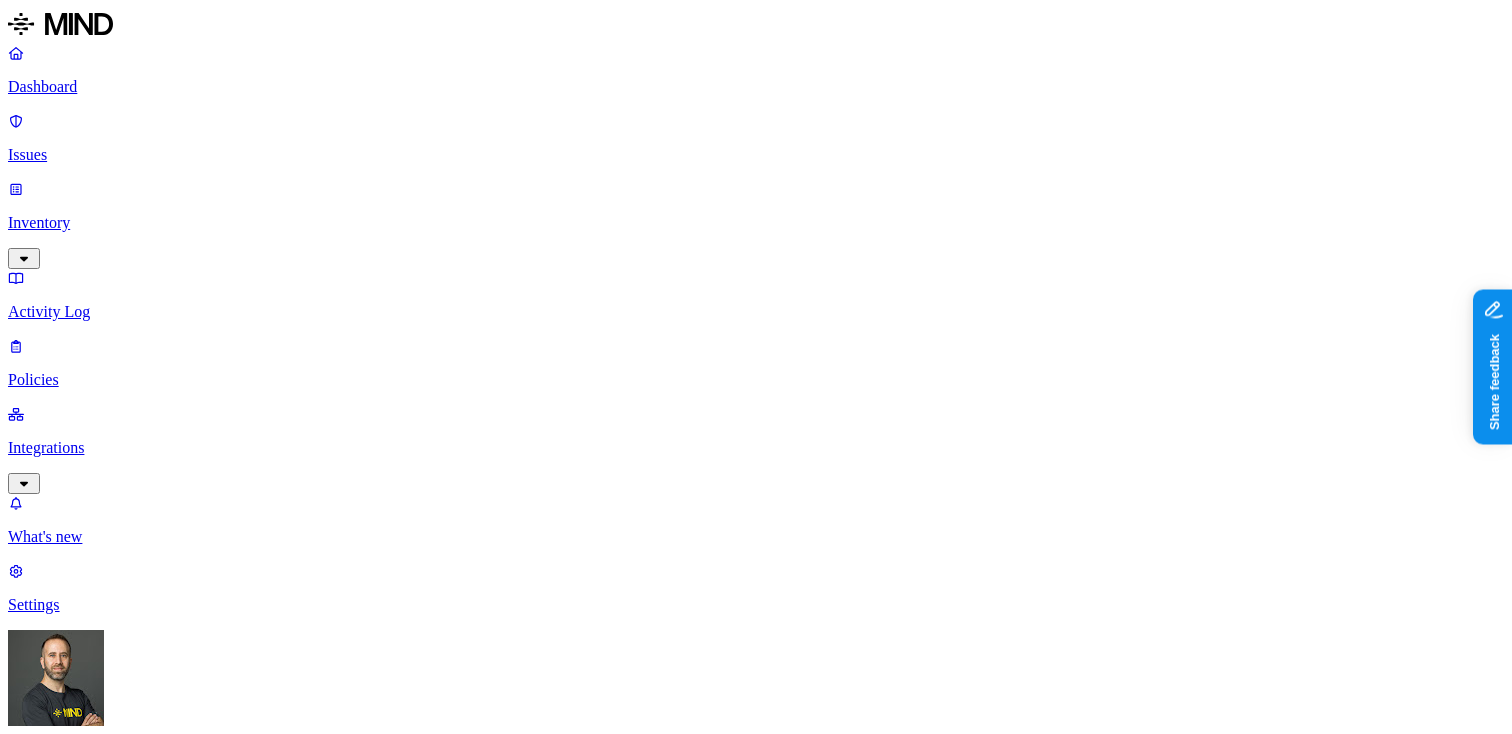 click on "Dashboard Issues Inventory Activity Log Policies Integrations What's new 1 Settings [PERSON] Spirent Dashboard 423 Discovery Detection Prevention Timeframe: Last 30 days   |   Last update: [TIME] Active issues Critical High Medium Low 660 Issues by risk category 579 Exposure 81 Insider threat Open issues trend Opened vs resolved issues Open Resolved Top issues Policy # issues Risk category Secret shared with external user 2 Exposure Suspicious downloads by a risky user 31 Insider threat Valid key detected in resource 3 Exposure SSN shared with external user 1 Exposure Secrets detected in resource 11 Exposure Suspicious downloads of sensitive data by a user 2 Insider threat PII data shared with external user 558 Exposure Suspicious downloads by a user 26 Insider threat Suspicious file deletions by a user 22 Insider threat Encrypted resource shared with external user 4 Exposure Top resources with issues Resource Sensitive records # issues Email address 5000 Encryption key 1 Person Name 75 Address" at bounding box center (756, 1501) 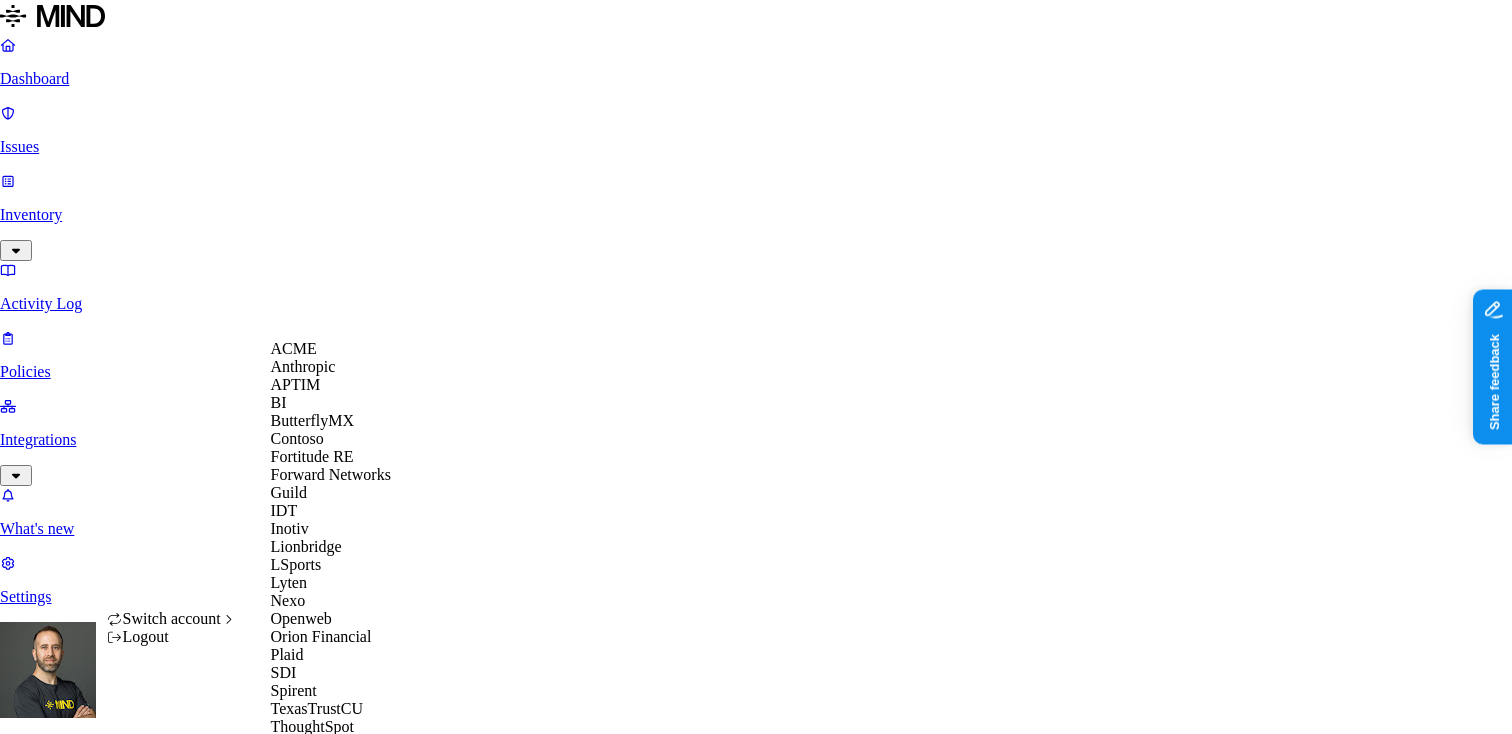 click on "ACME" at bounding box center [339, 349] 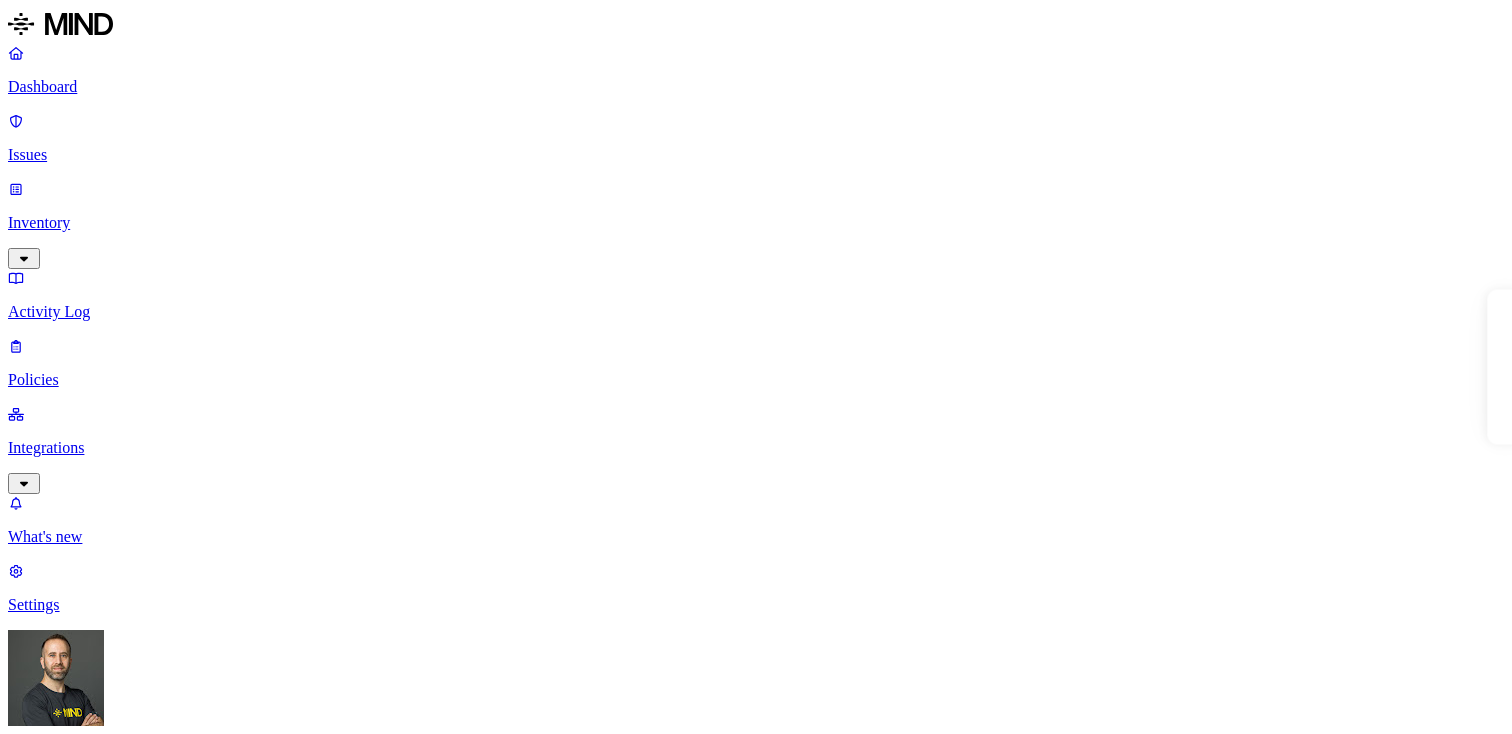 scroll, scrollTop: 0, scrollLeft: 0, axis: both 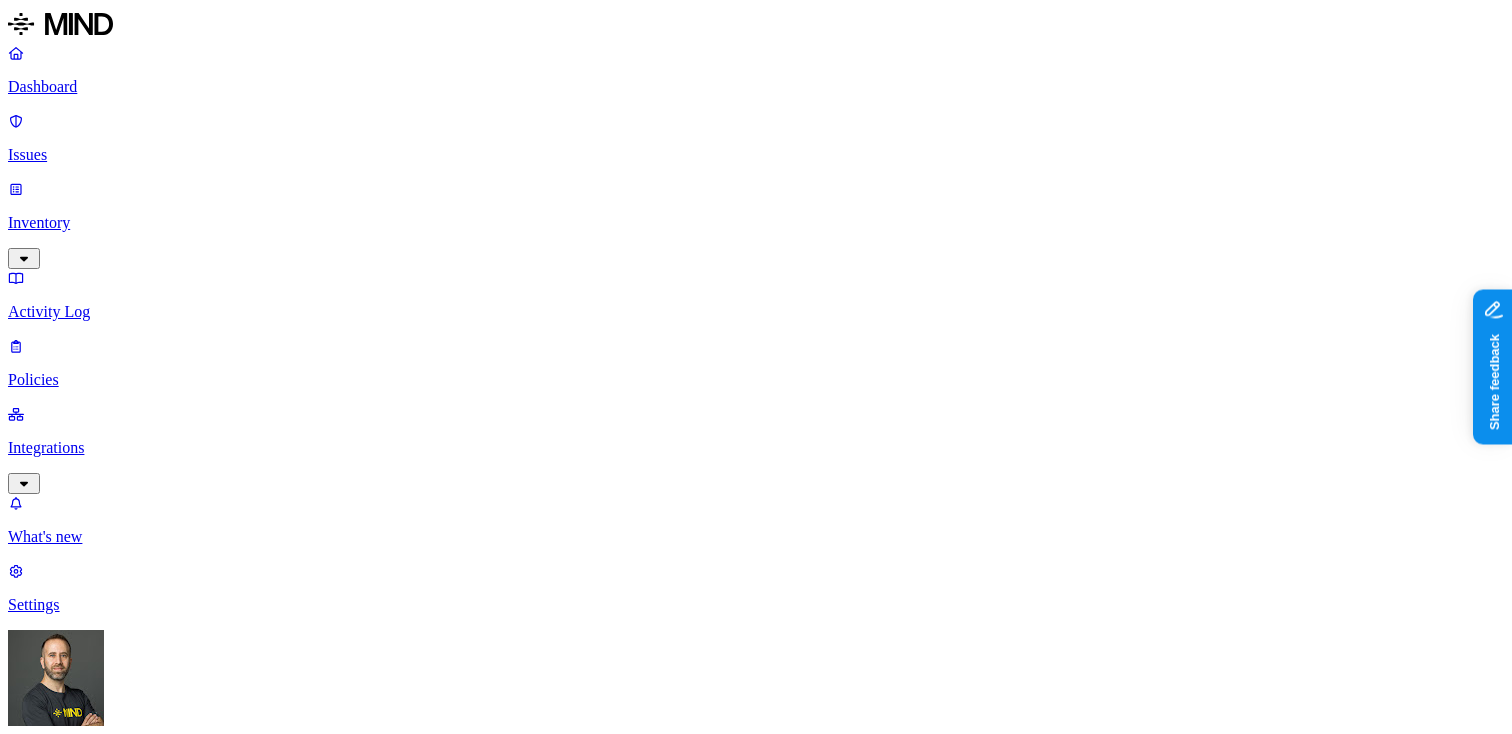 click on "Prevention" at bounding box center (195, 2146) 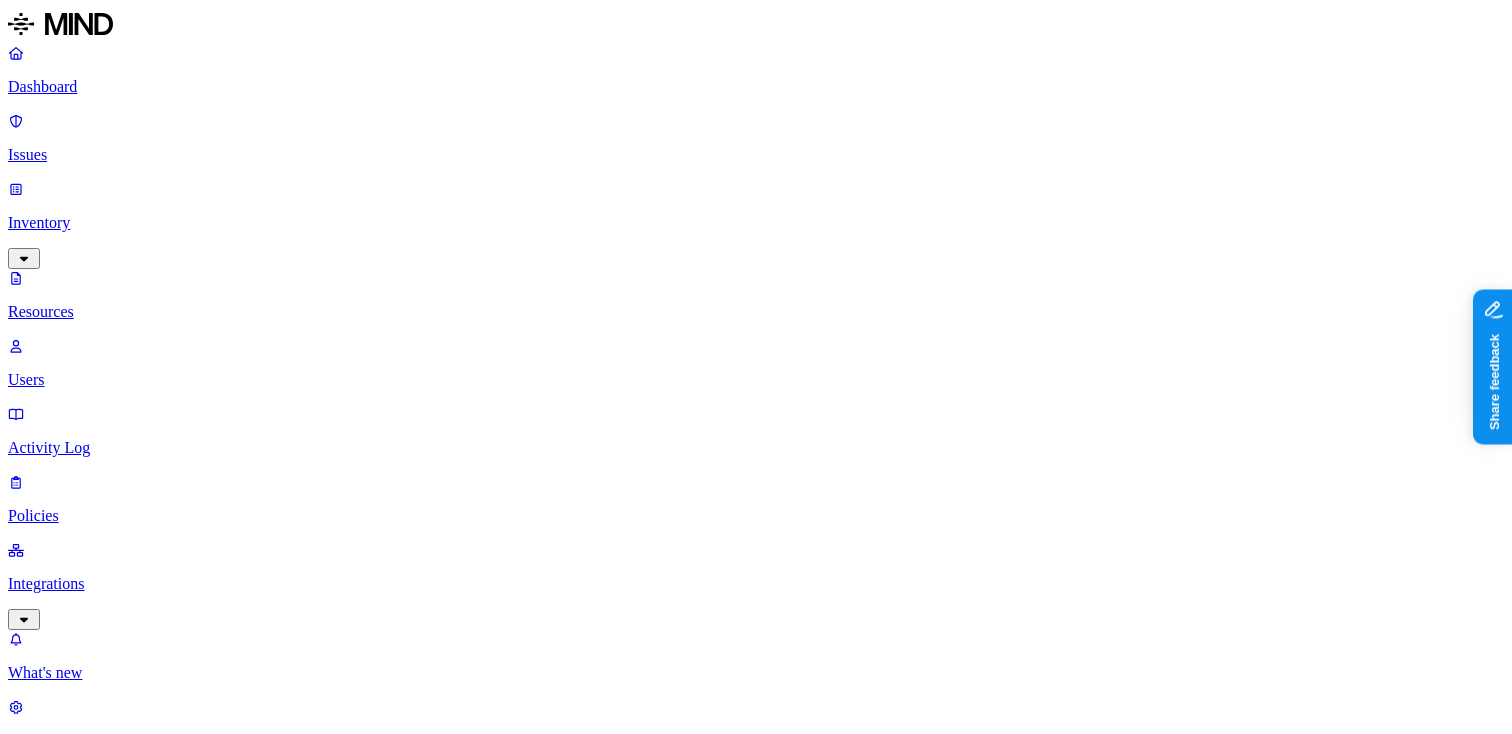 click on "Users" at bounding box center (756, 380) 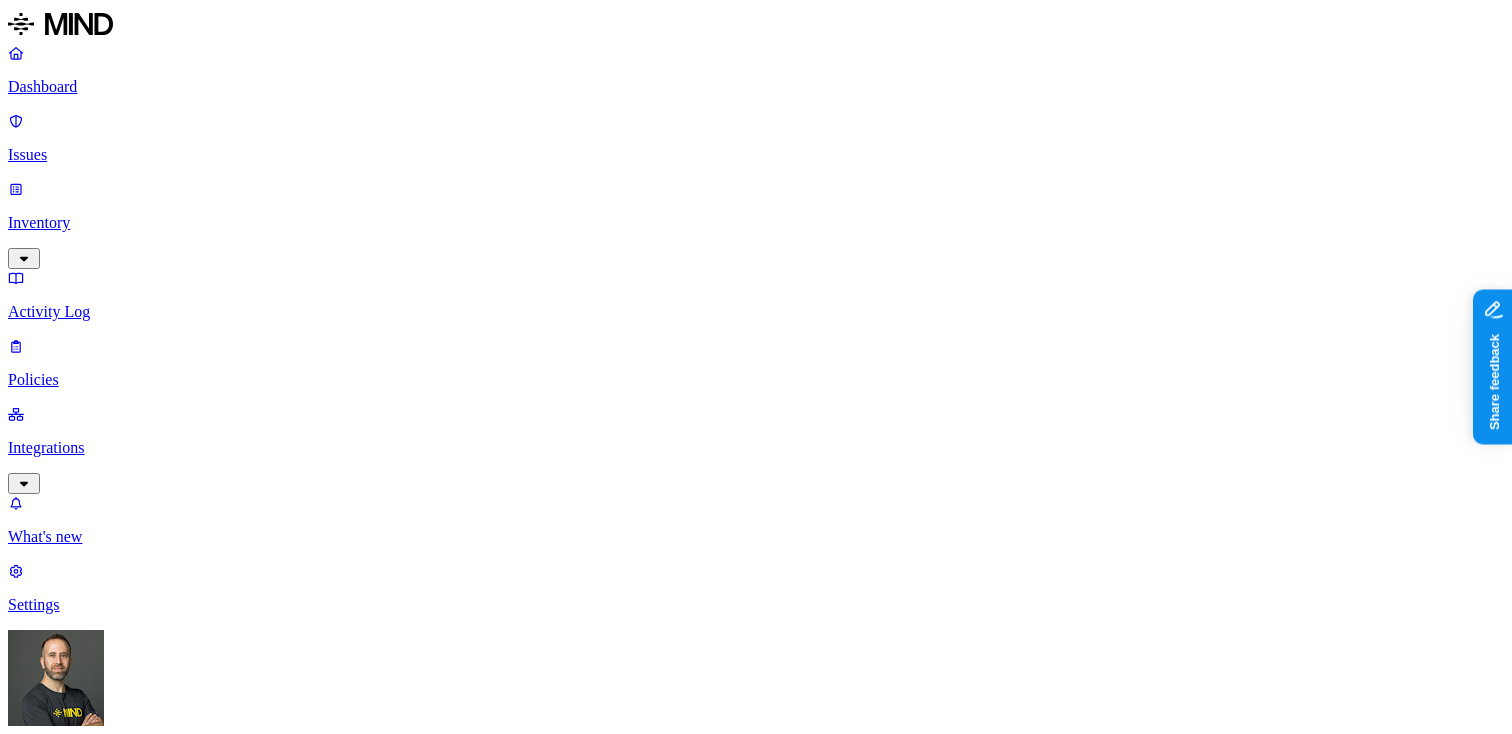 click on "Integrations" at bounding box center (756, 448) 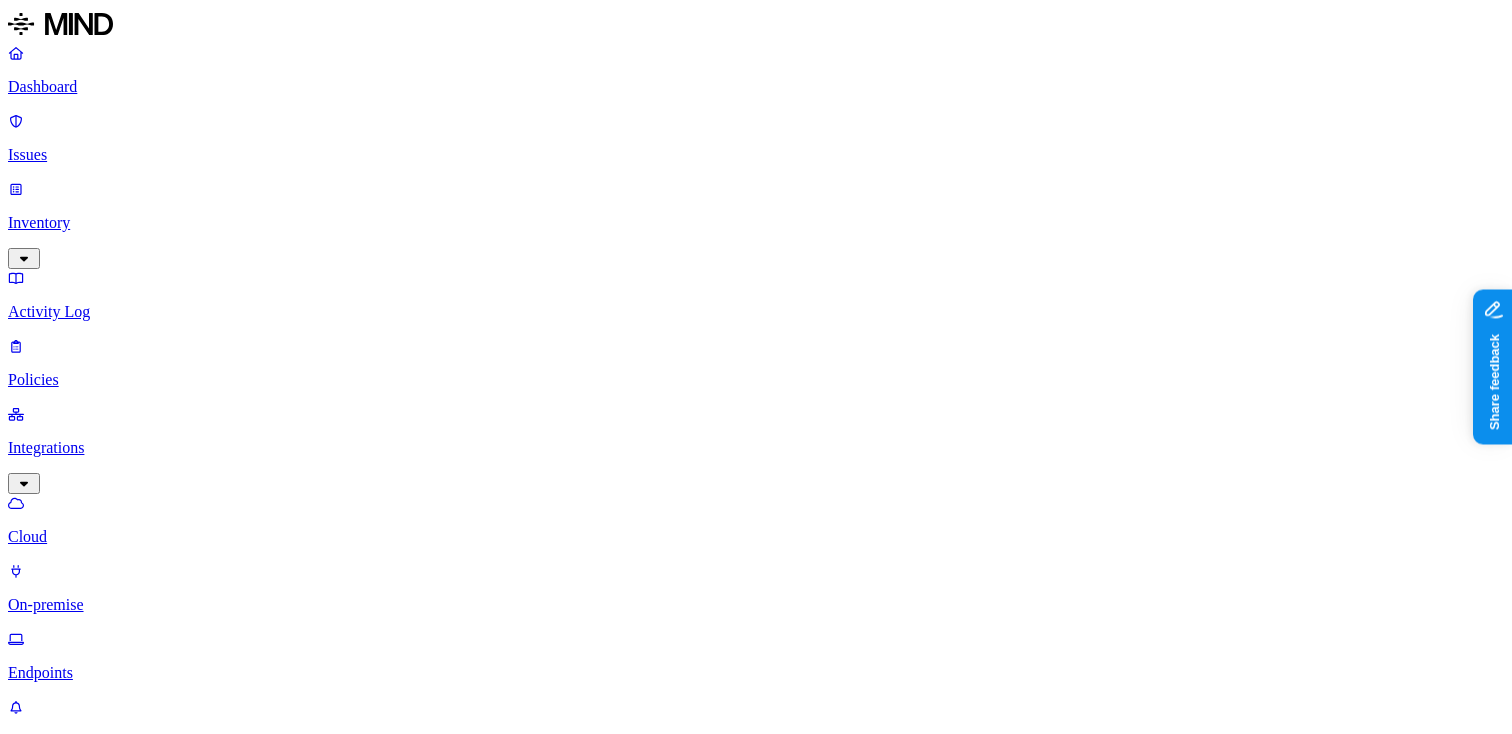 click on "Dashboard" at bounding box center [756, 87] 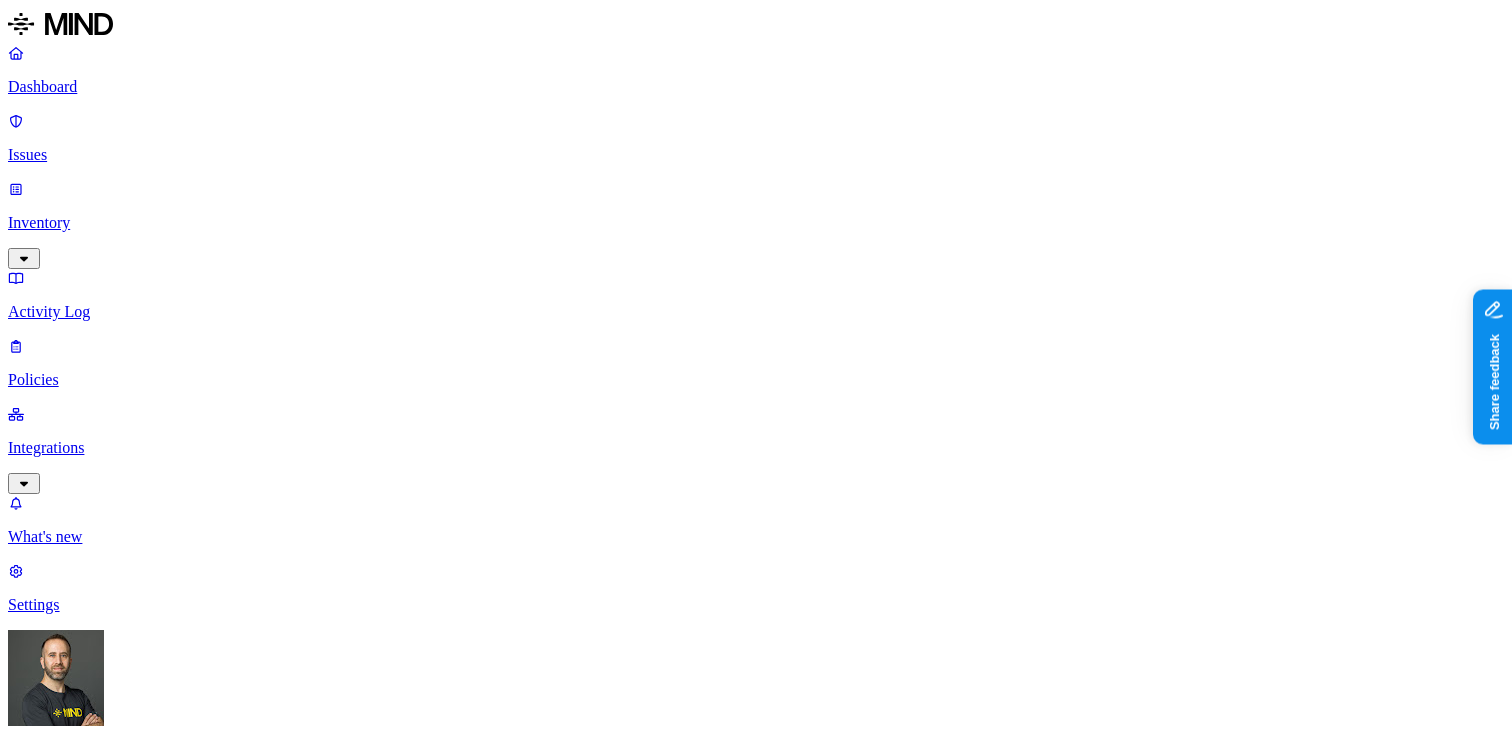 click on "PII" at bounding box center (776, 2450) 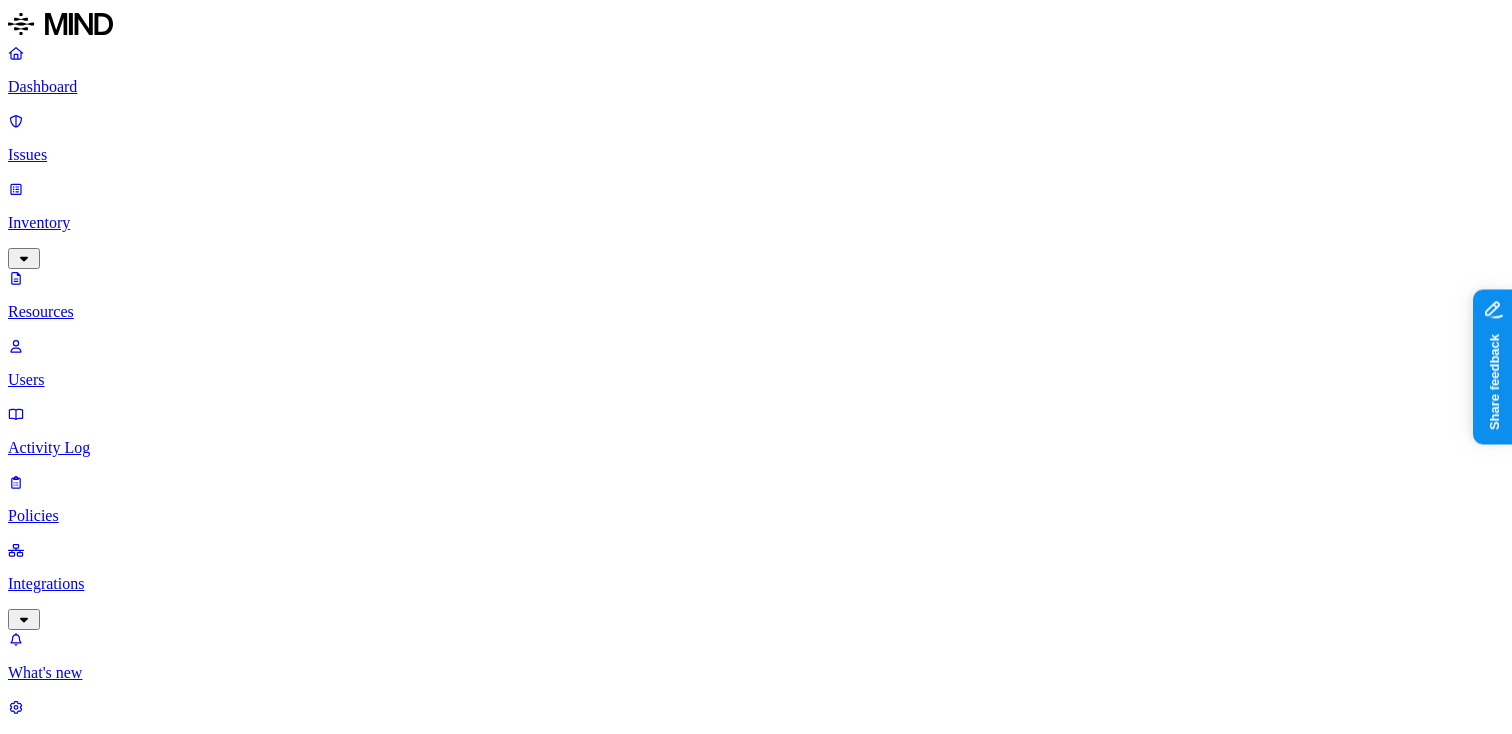 click on "Dashboard" at bounding box center (756, 87) 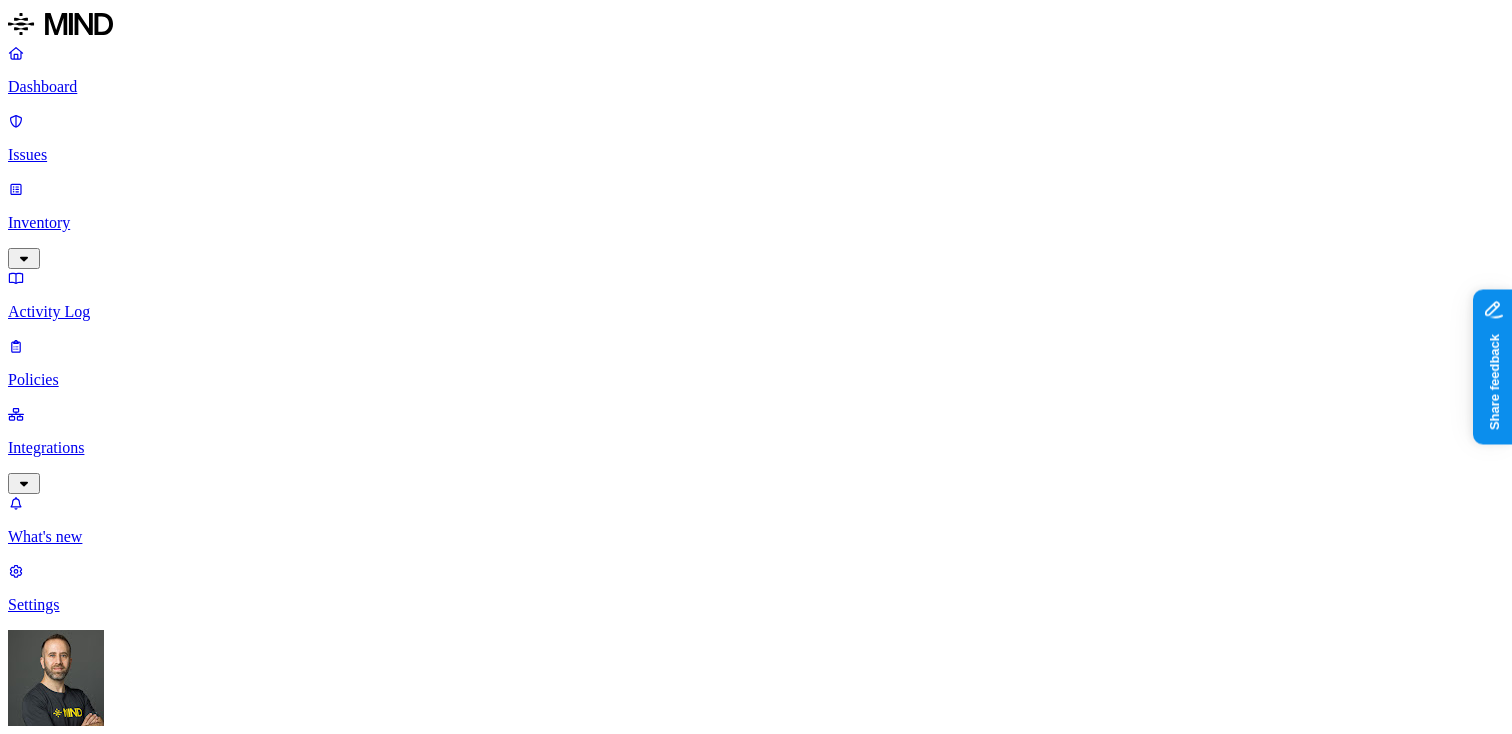 click on "Inventory" at bounding box center [756, 223] 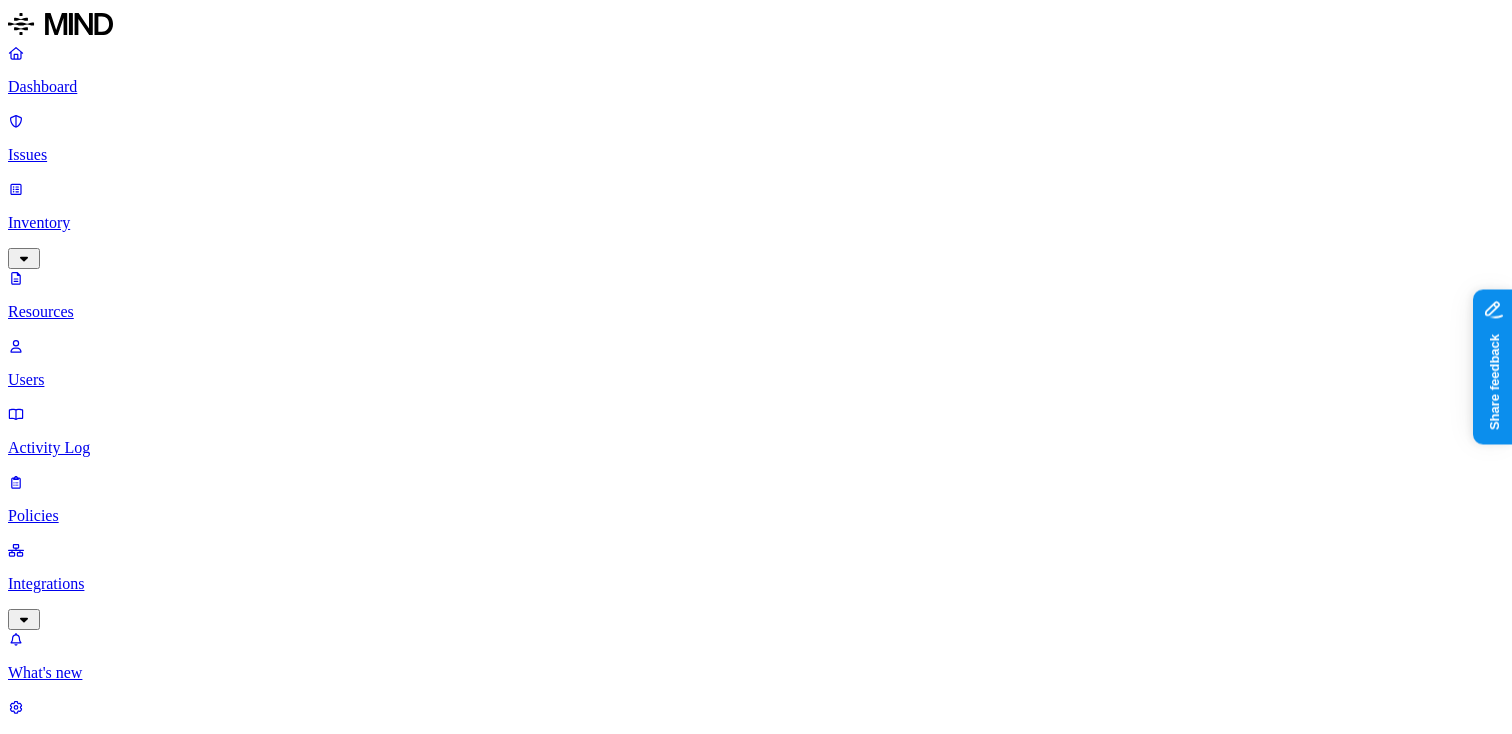 click on "Classification" at bounding box center (55, 1111) 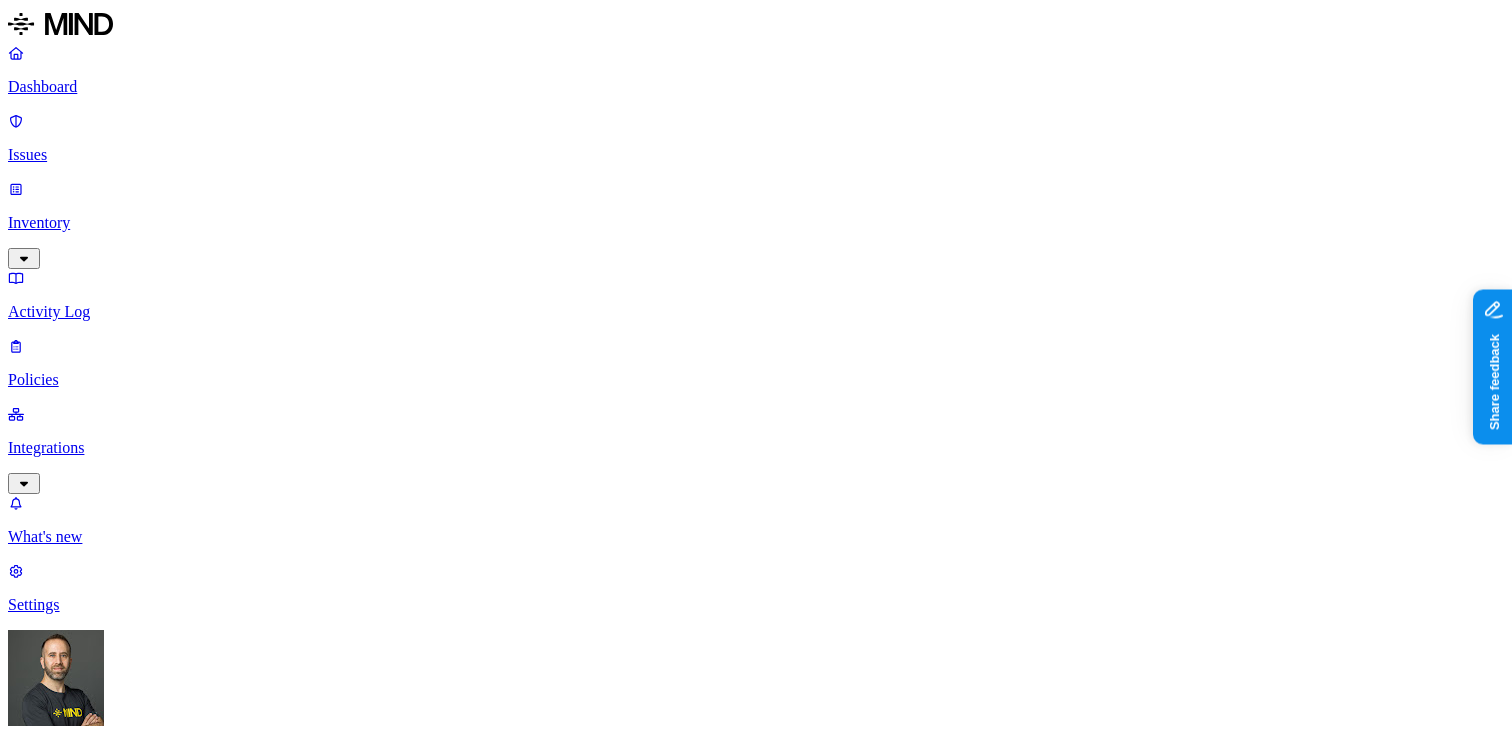 click on "Policies" at bounding box center [756, 380] 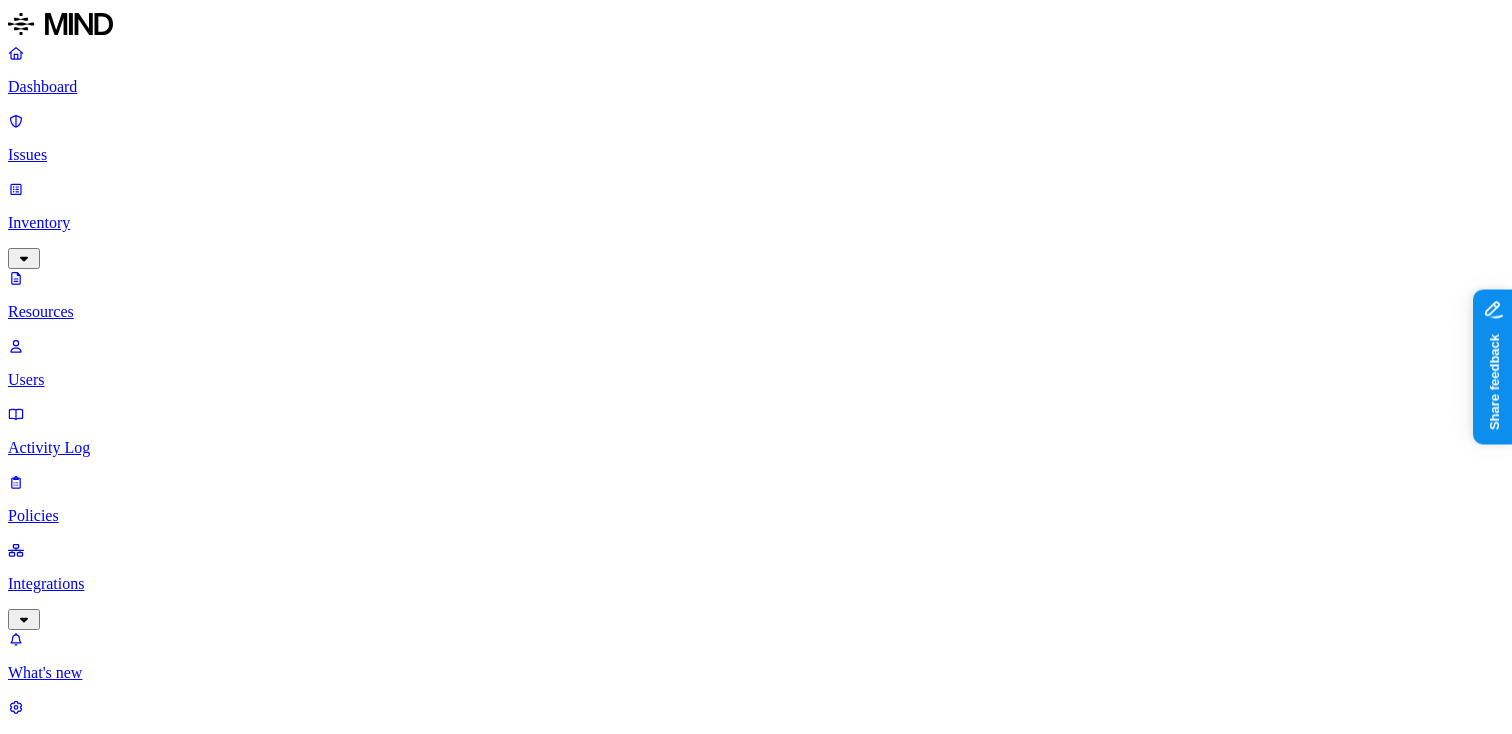 click on "–" at bounding box center [2914, 1470] 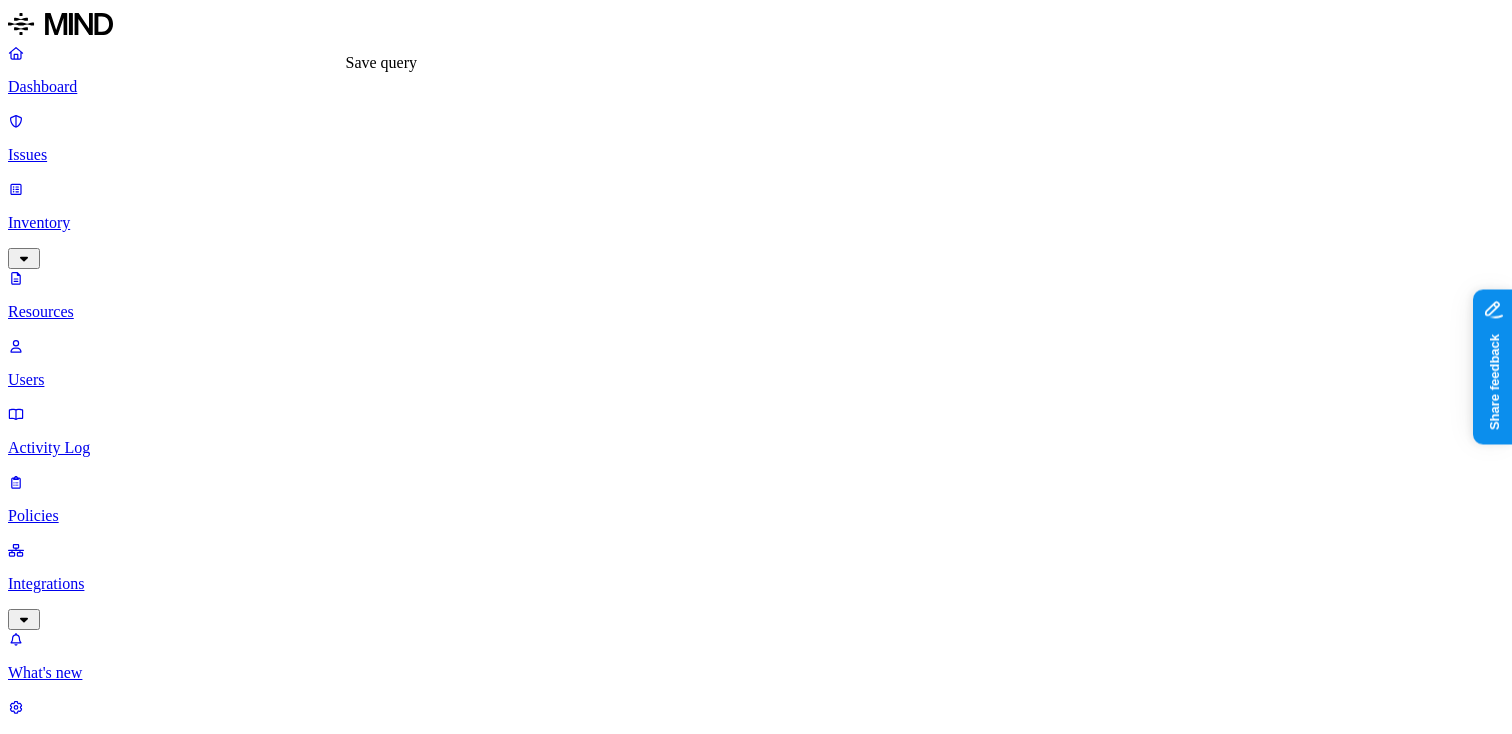 click 